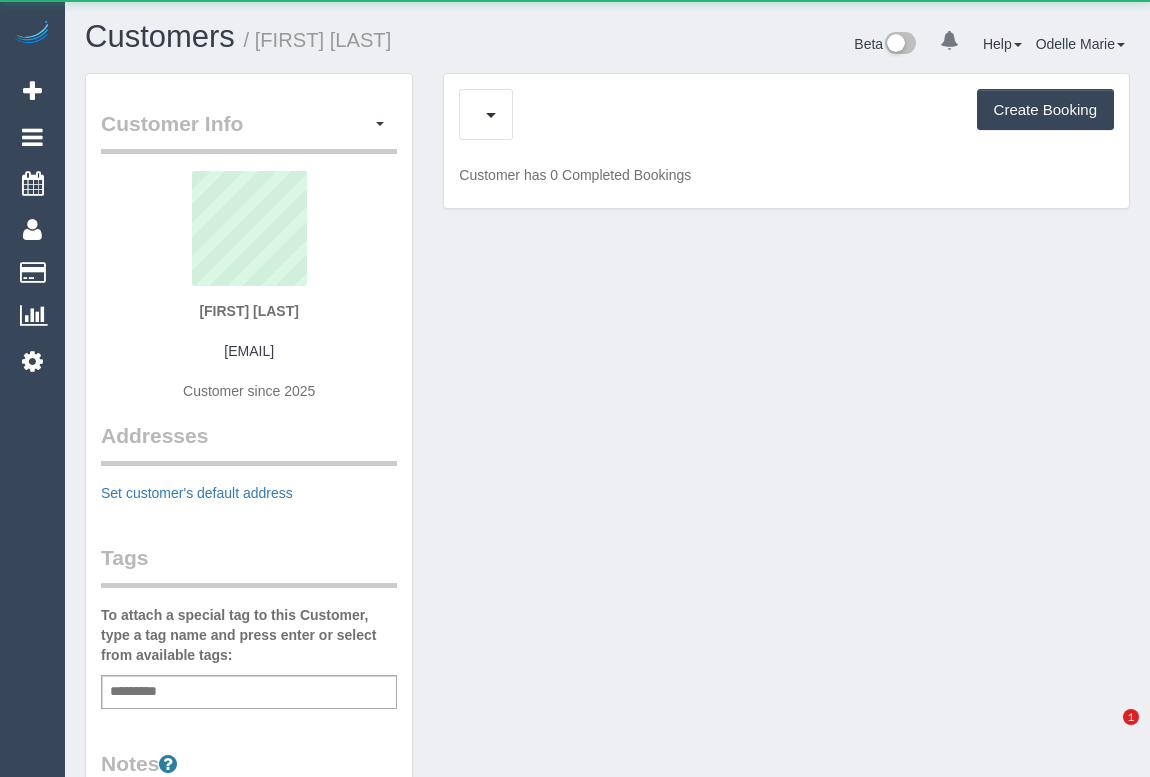 scroll, scrollTop: 0, scrollLeft: 0, axis: both 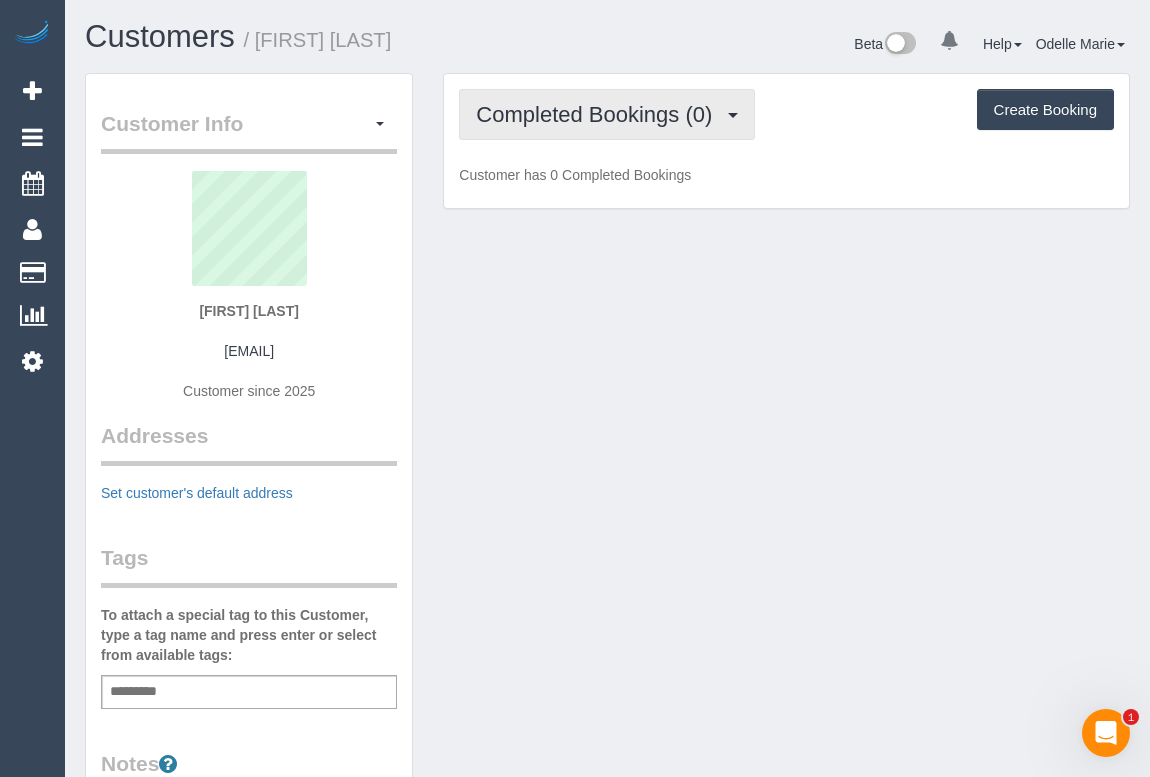 click on "Completed Bookings (0)" at bounding box center [599, 114] 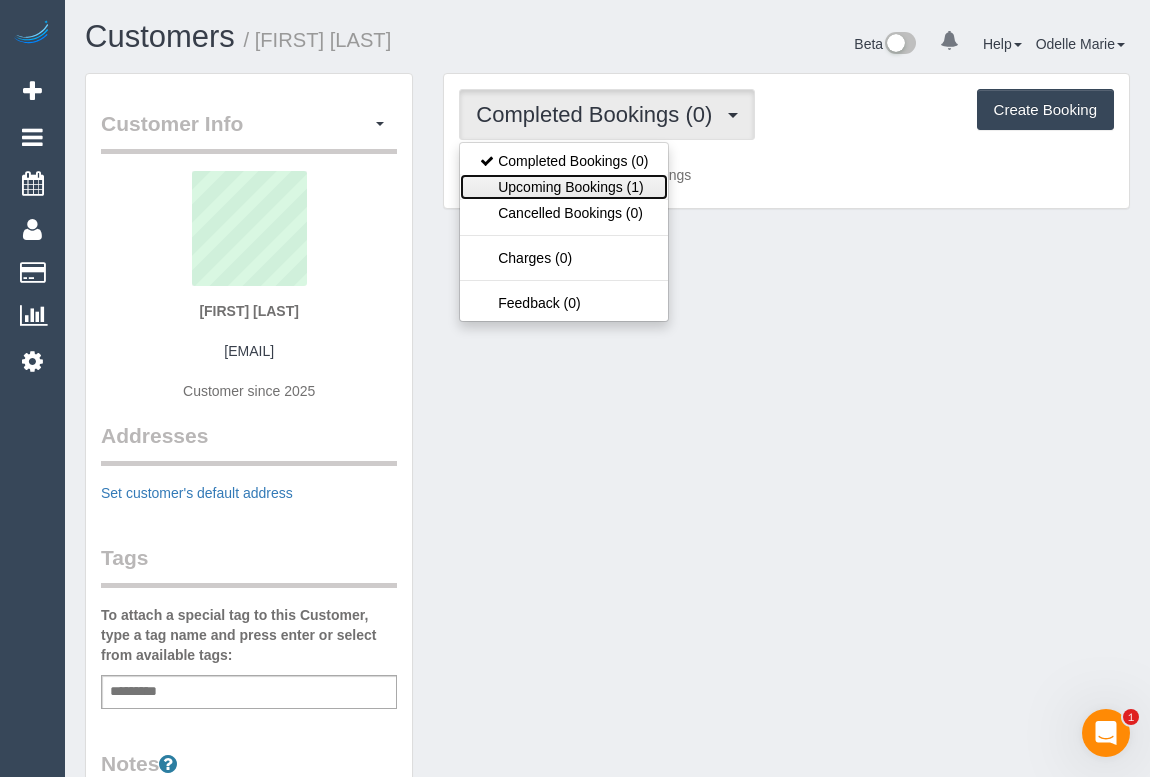 click on "Upcoming Bookings (1)" at bounding box center (564, 187) 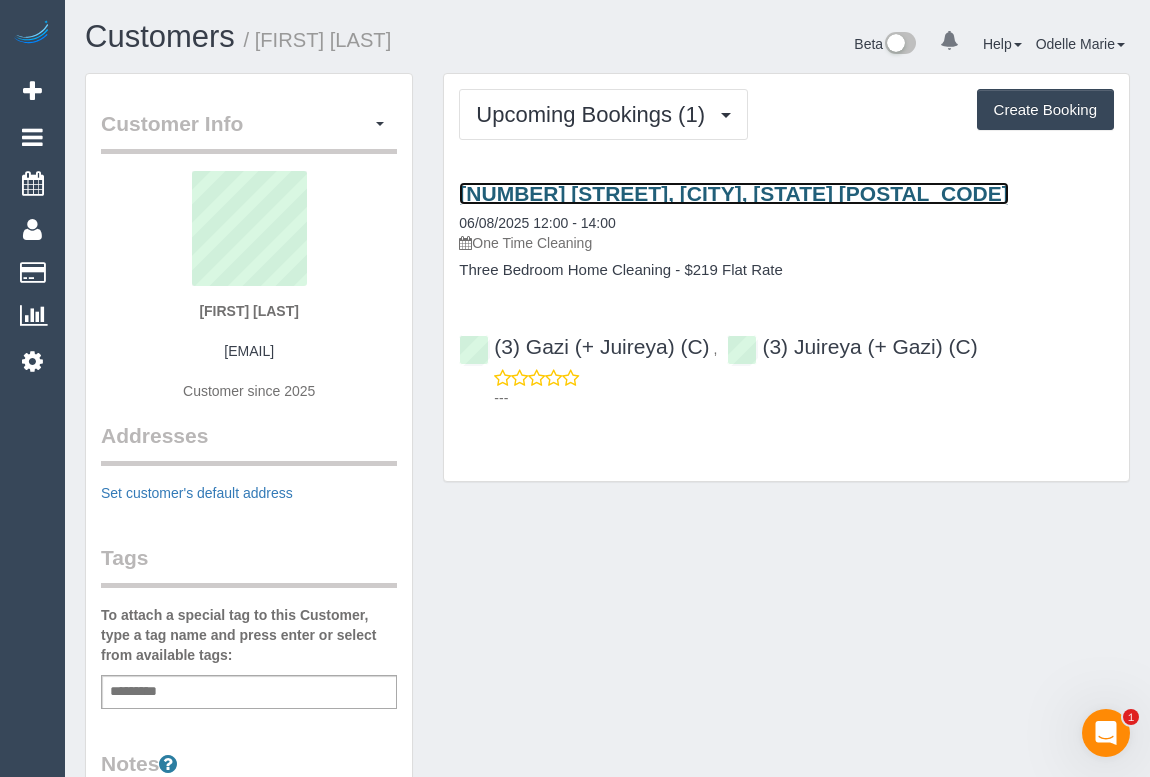 click on "[NUMBER] [STREET], [CITY], [STATE] [POSTAL_CODE]" at bounding box center [733, 193] 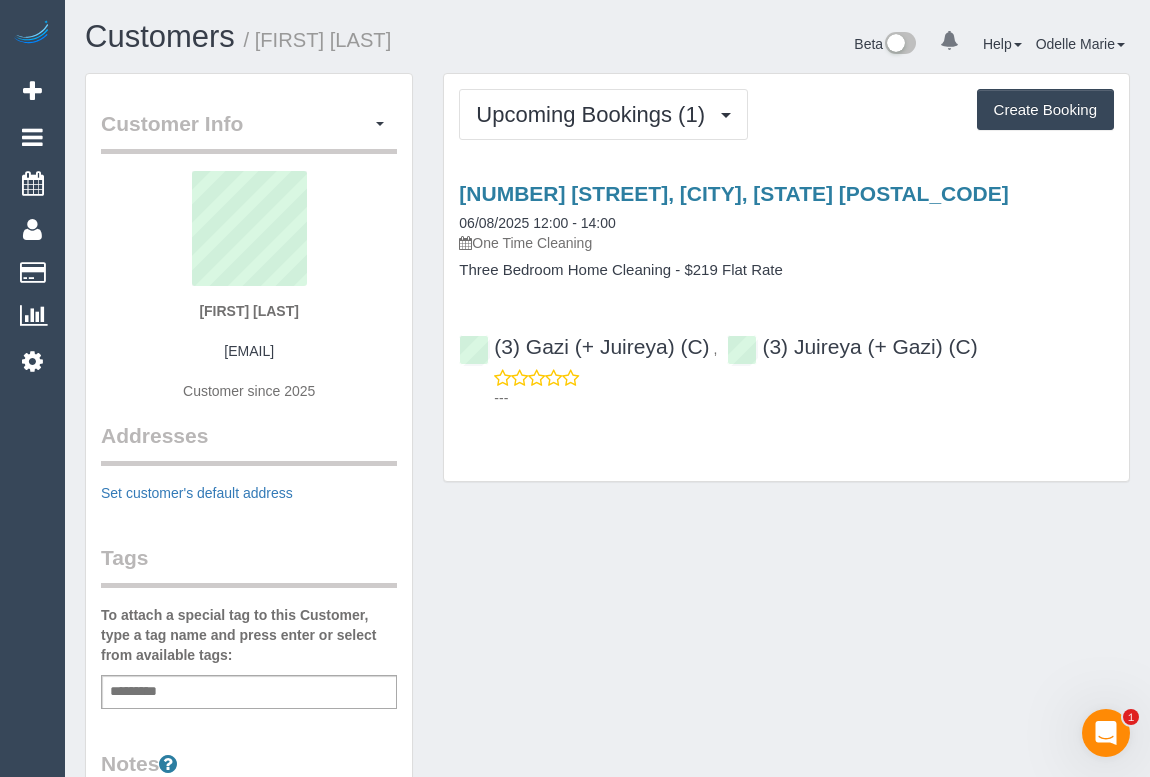 drag, startPoint x: 190, startPoint y: 295, endPoint x: 310, endPoint y: 307, distance: 120.59851 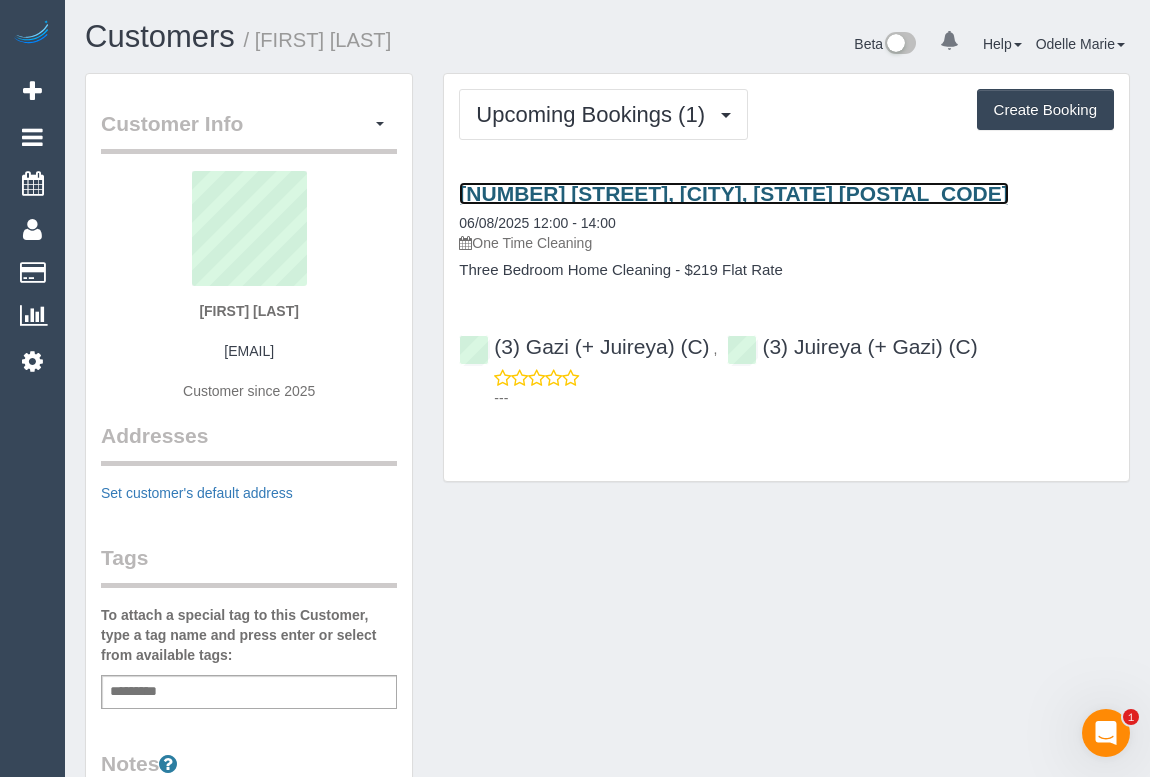 click on "[NUMBER] [STREET], [CITY], [STATE] [POSTAL_CODE]" at bounding box center (733, 193) 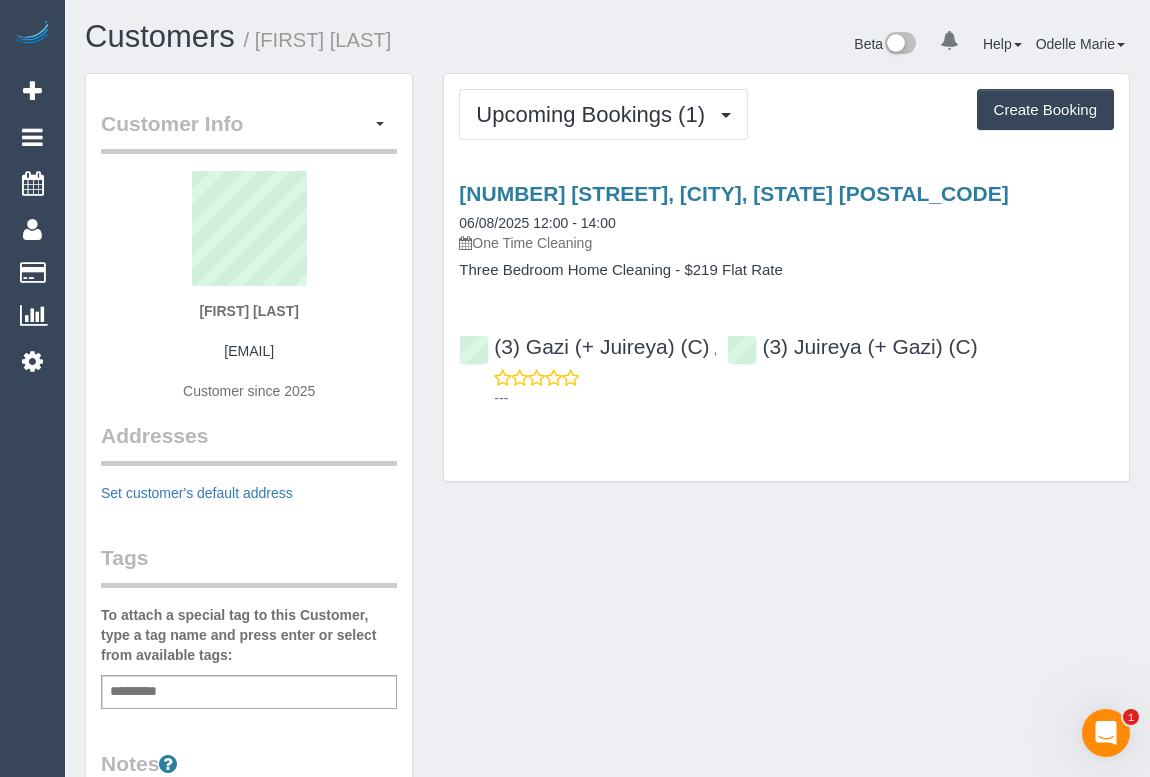 click on "[FIRST] [LAST]
[EMAIL]
Customer since [YEAR]" at bounding box center [249, 296] 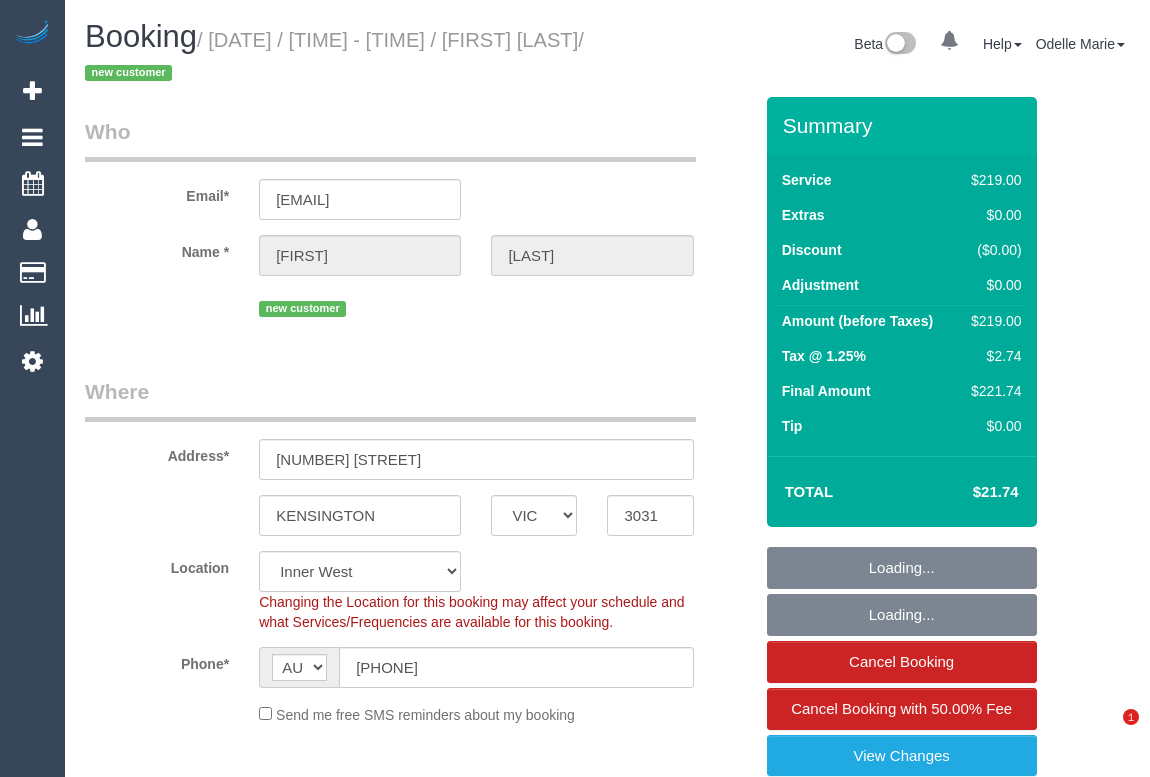 select on "VIC" 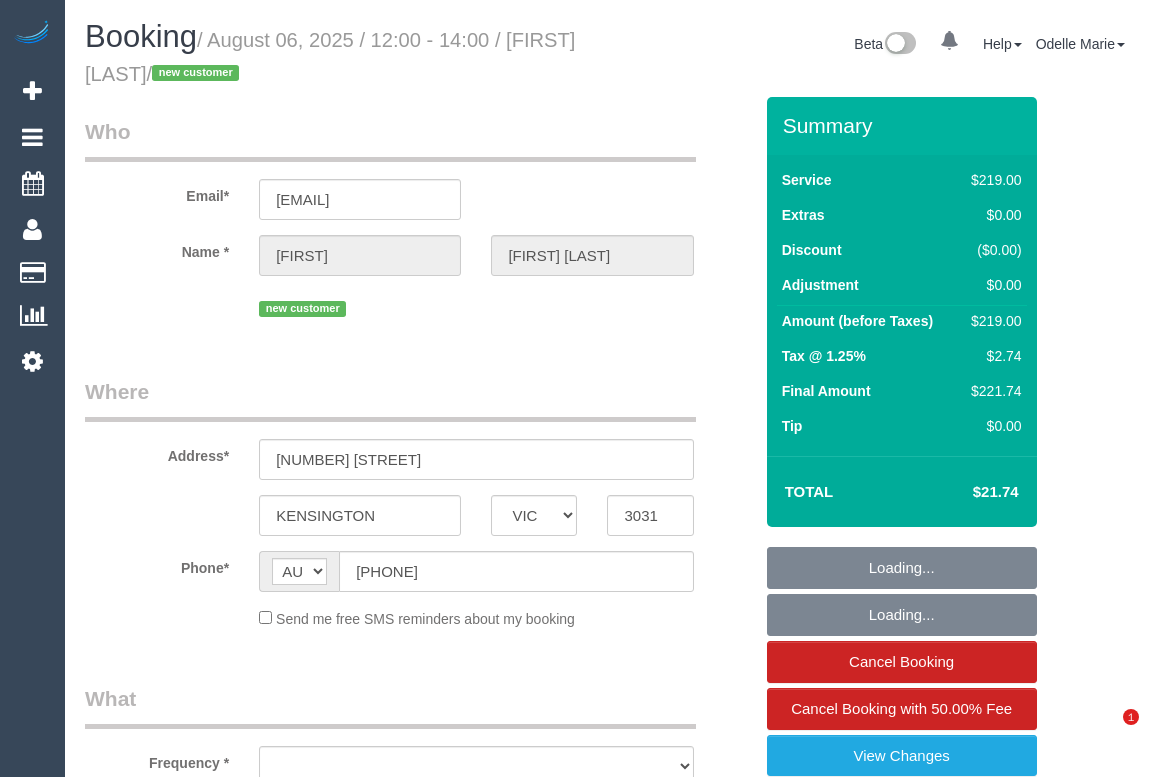 select on "VIC" 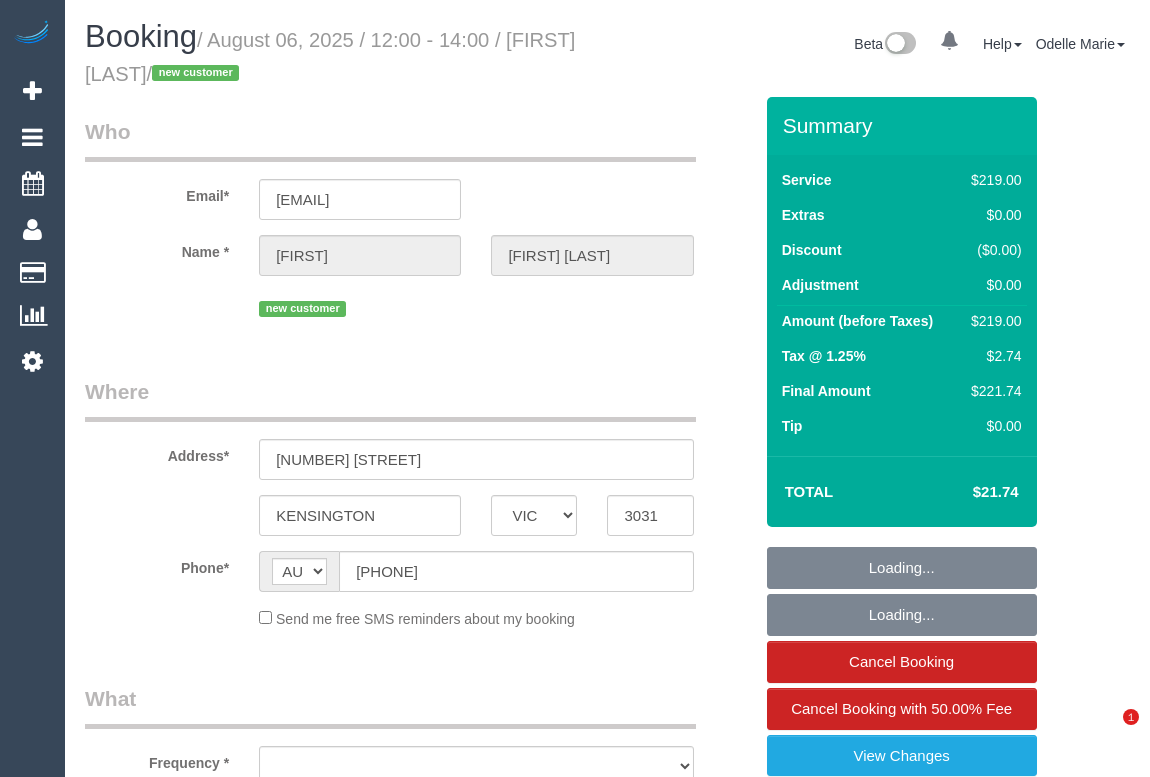 scroll, scrollTop: 0, scrollLeft: 0, axis: both 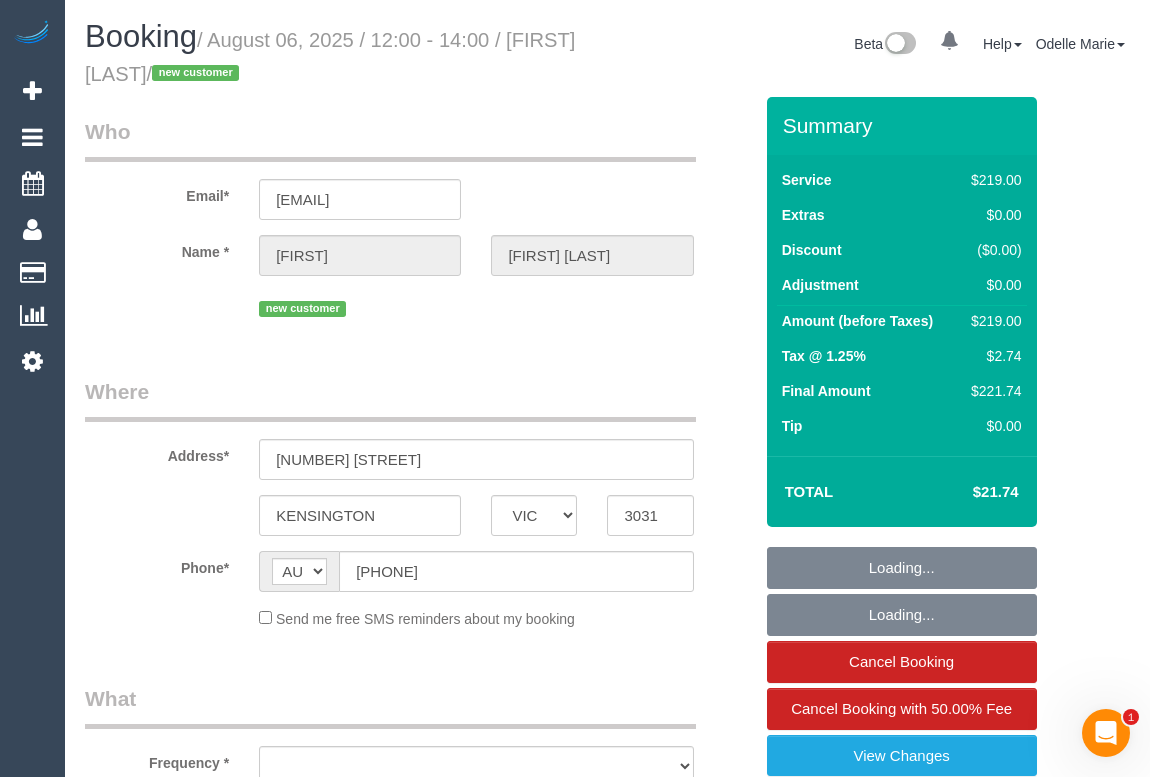 select on "string:stripe-pm_1Rq4Db2GScqysDRVJaEX9HmM" 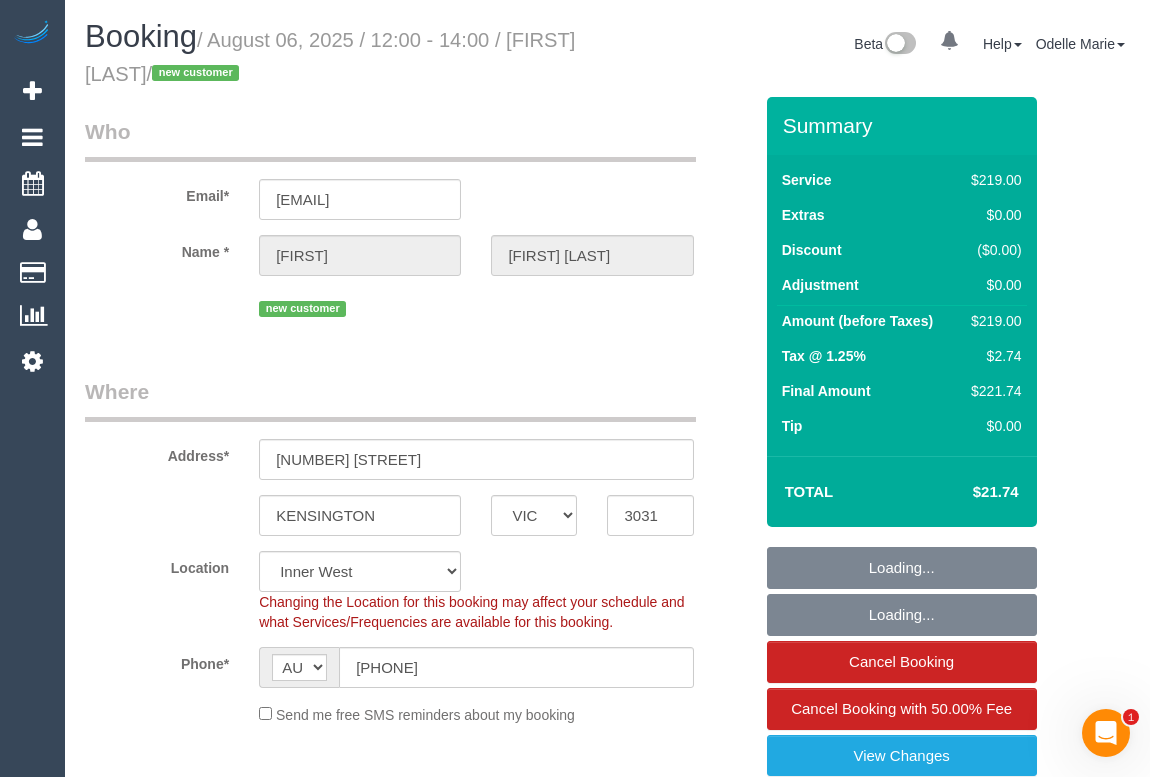 select on "object:1495" 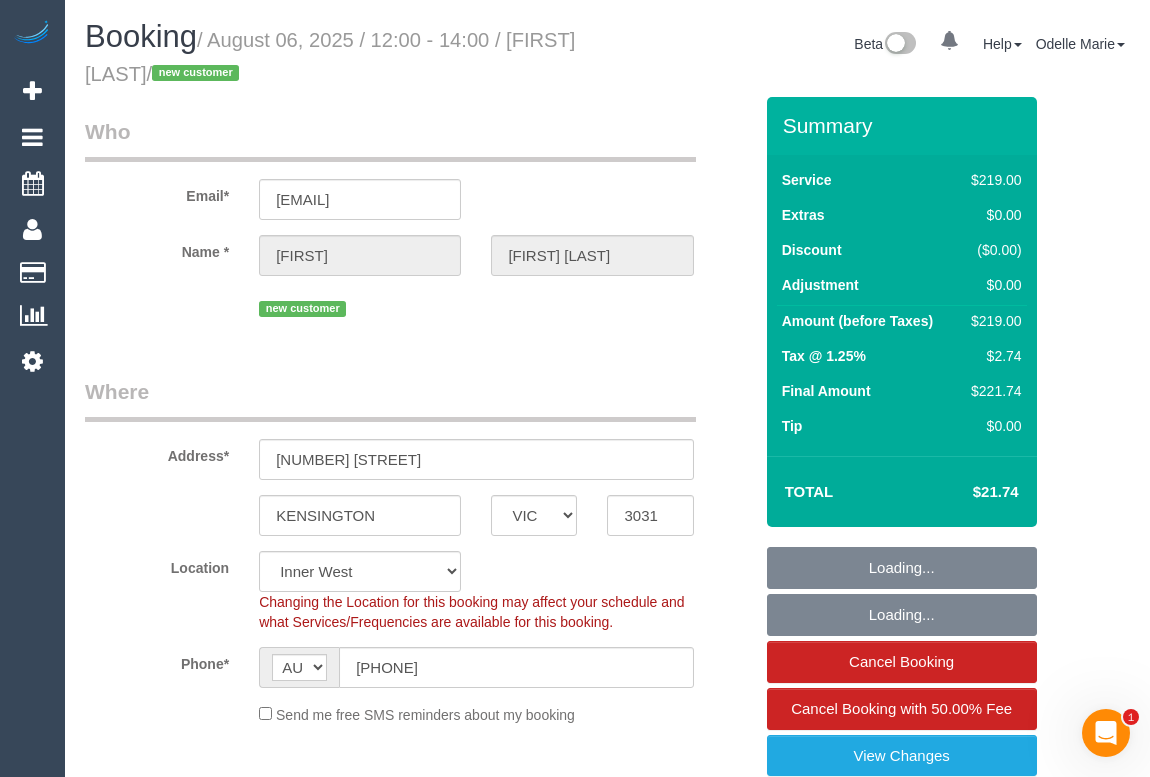 select on "spot1" 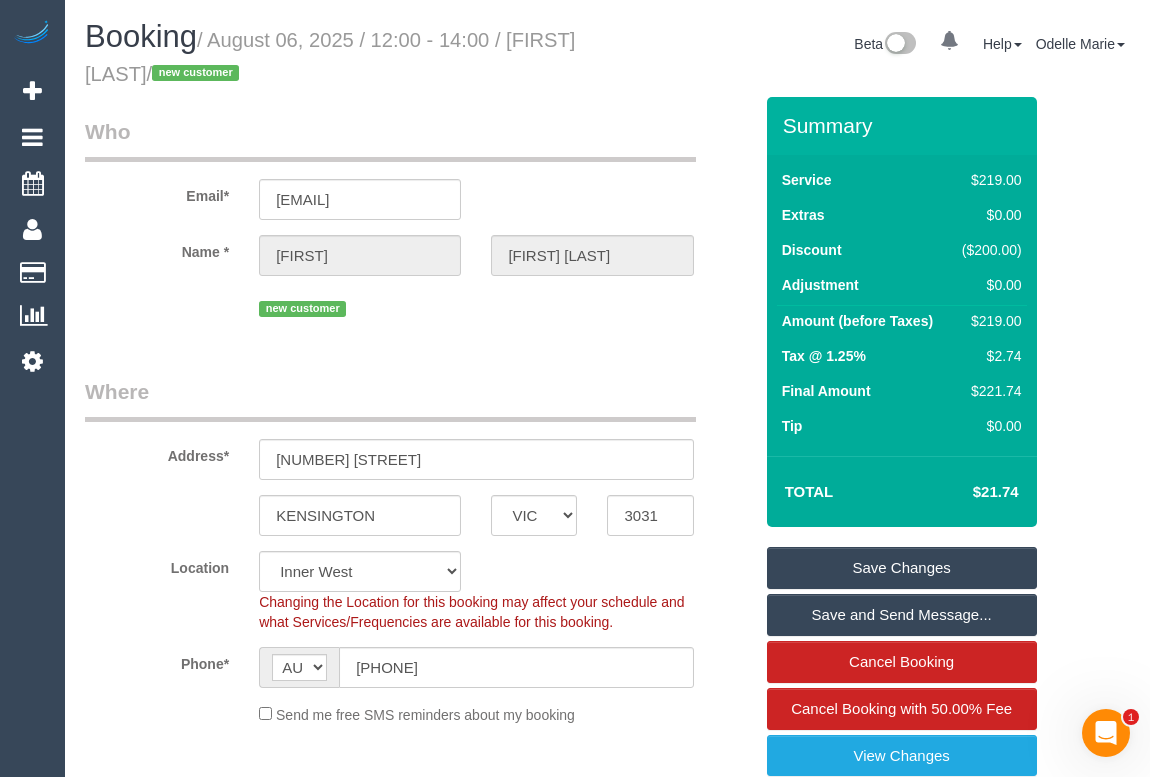 drag, startPoint x: 515, startPoint y: 40, endPoint x: 571, endPoint y: 63, distance: 60.53924 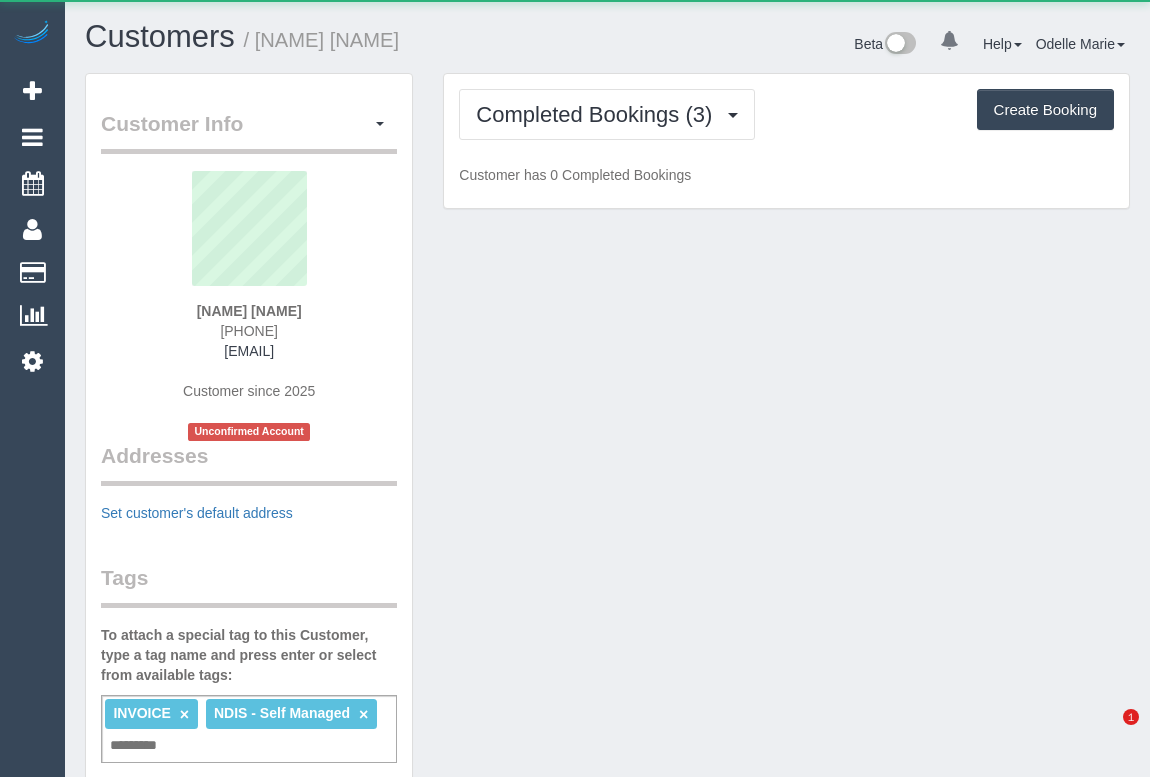 scroll, scrollTop: 0, scrollLeft: 0, axis: both 